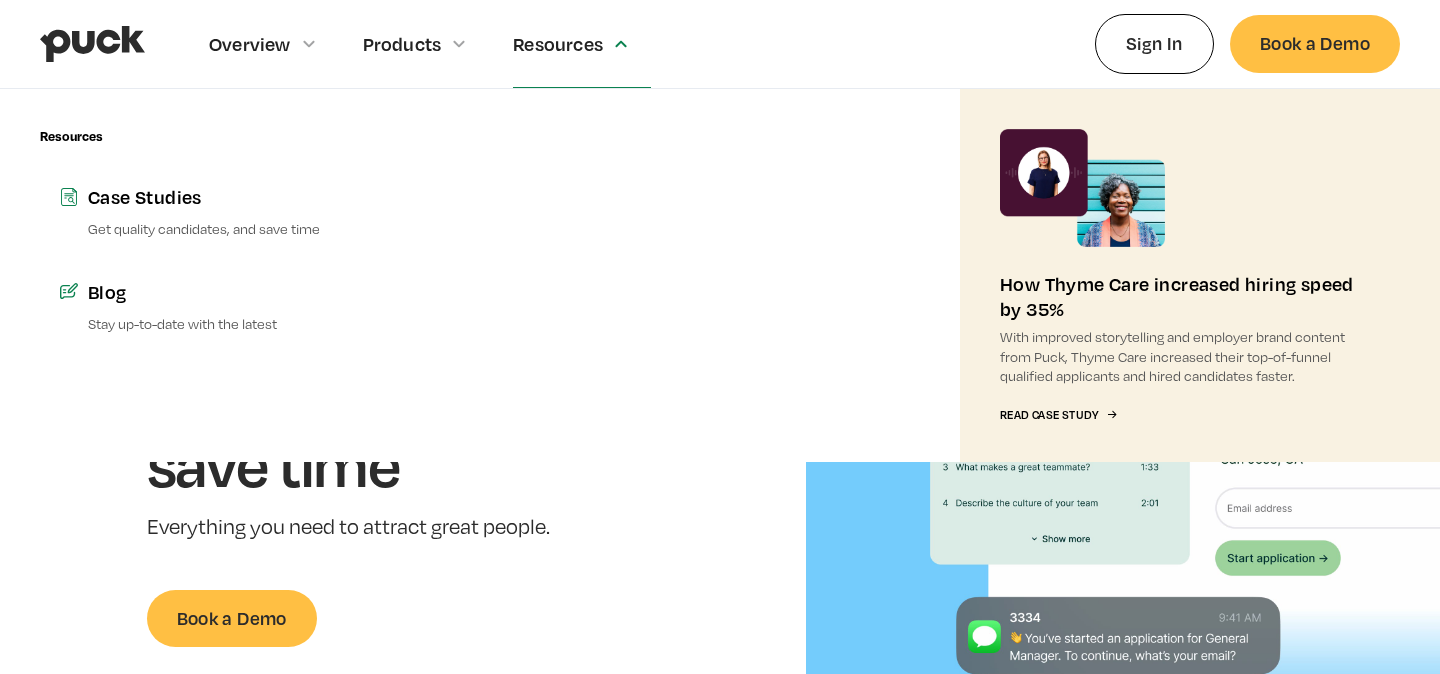scroll, scrollTop: 0, scrollLeft: 0, axis: both 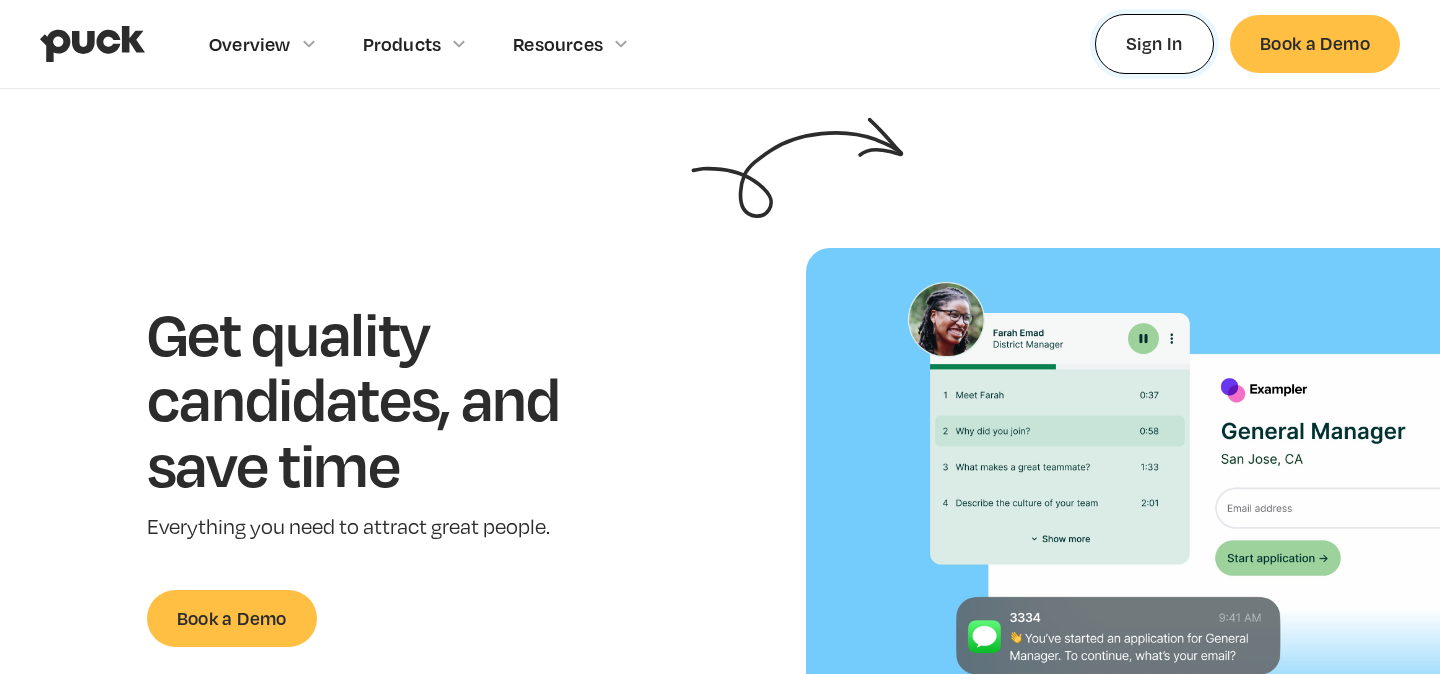click on "Sign In" at bounding box center [1154, 43] 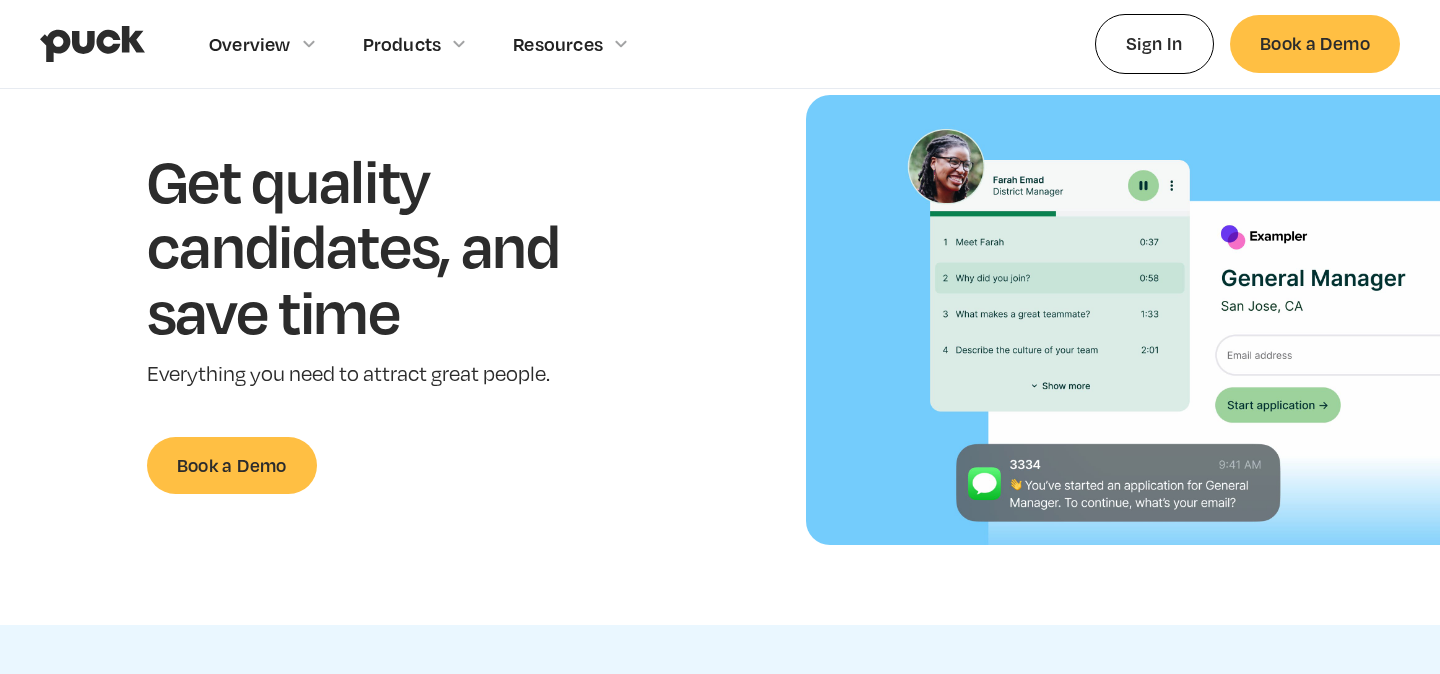 scroll, scrollTop: 127, scrollLeft: 0, axis: vertical 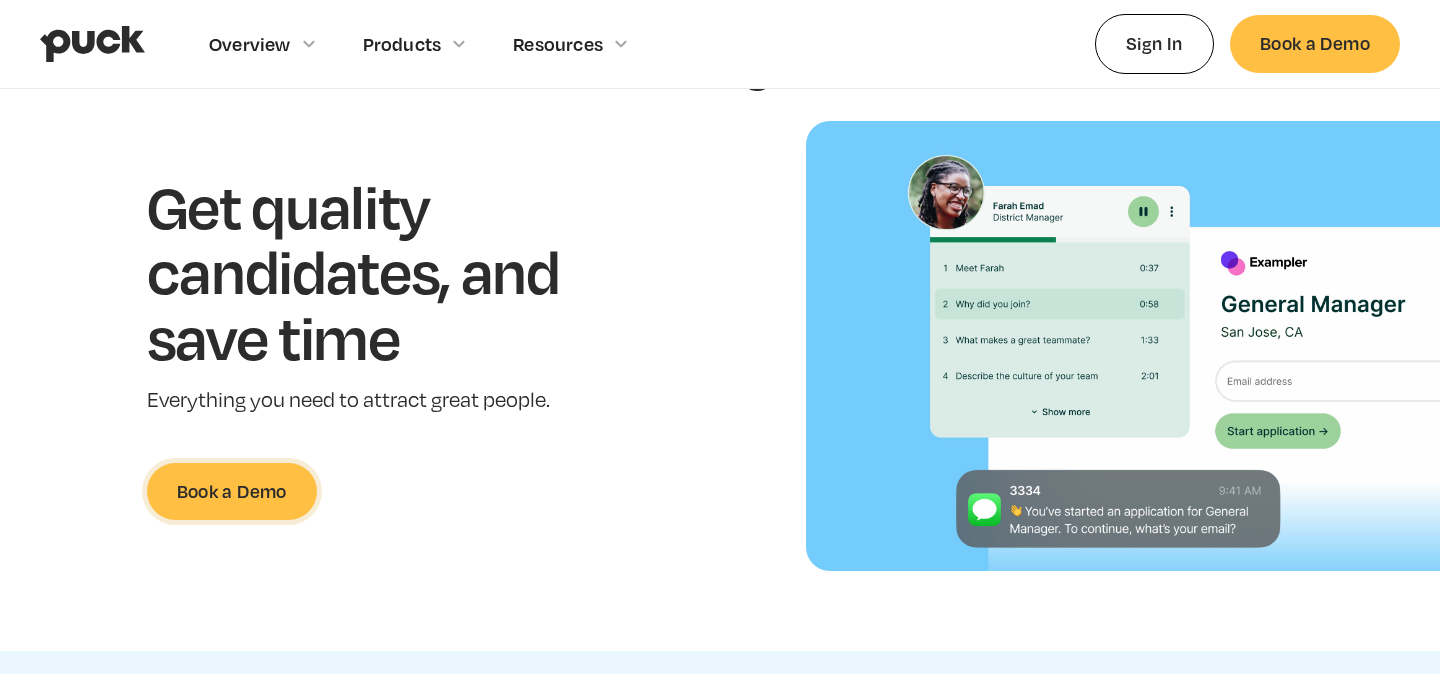 click on "Book a Demo" at bounding box center (232, 491) 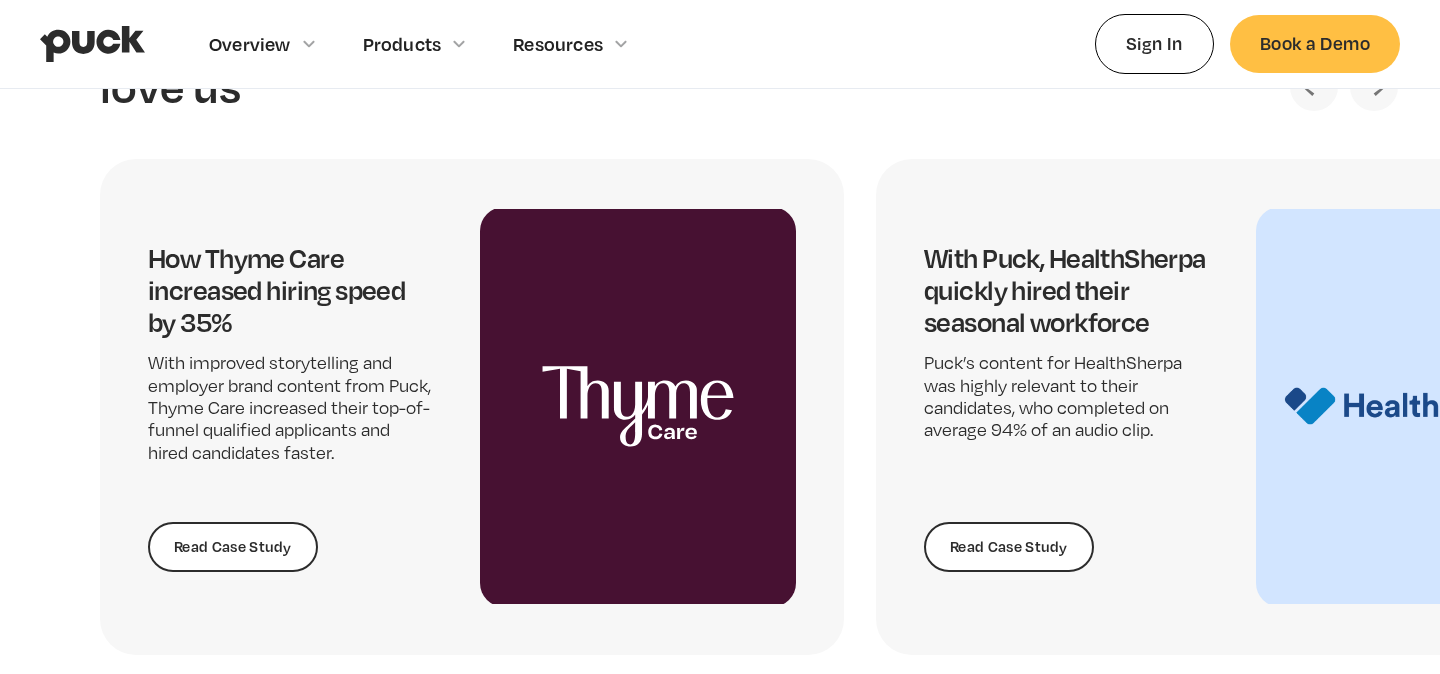 scroll, scrollTop: 4096, scrollLeft: 0, axis: vertical 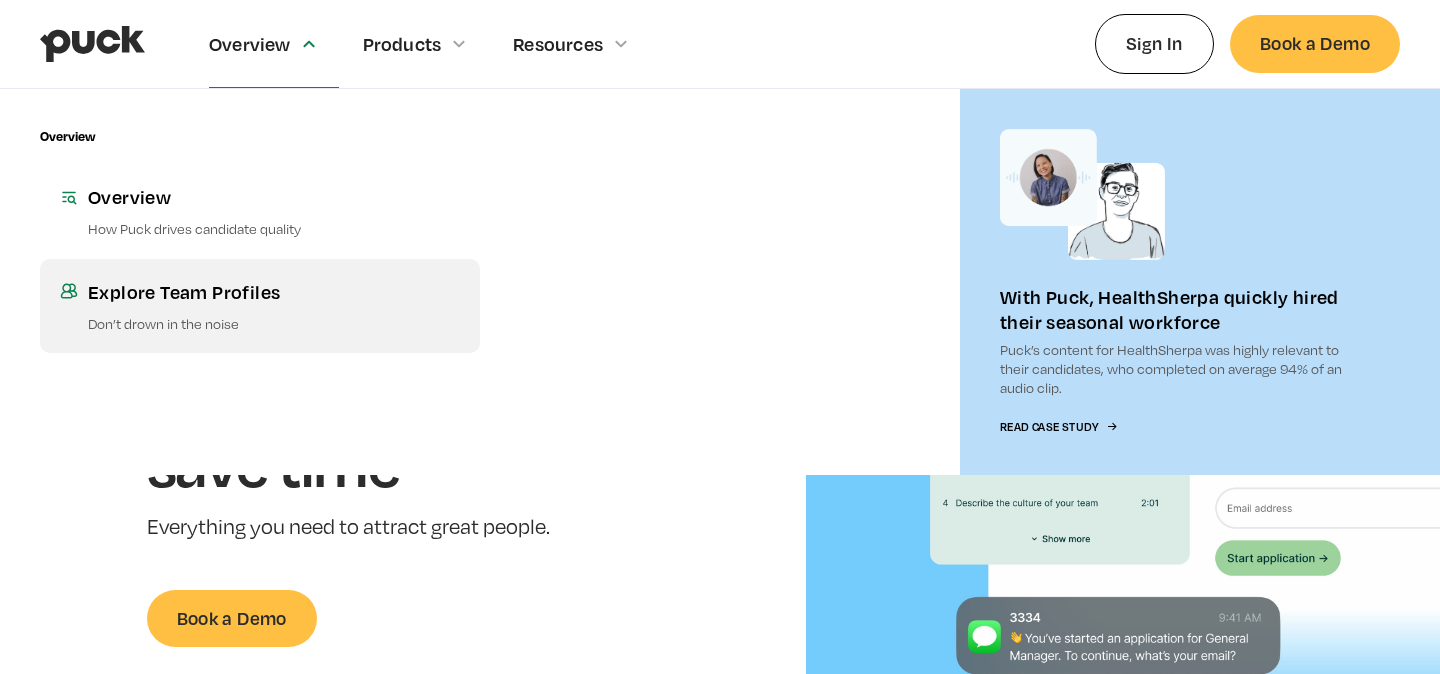 click on "Explore Team Profiles" at bounding box center (274, 291) 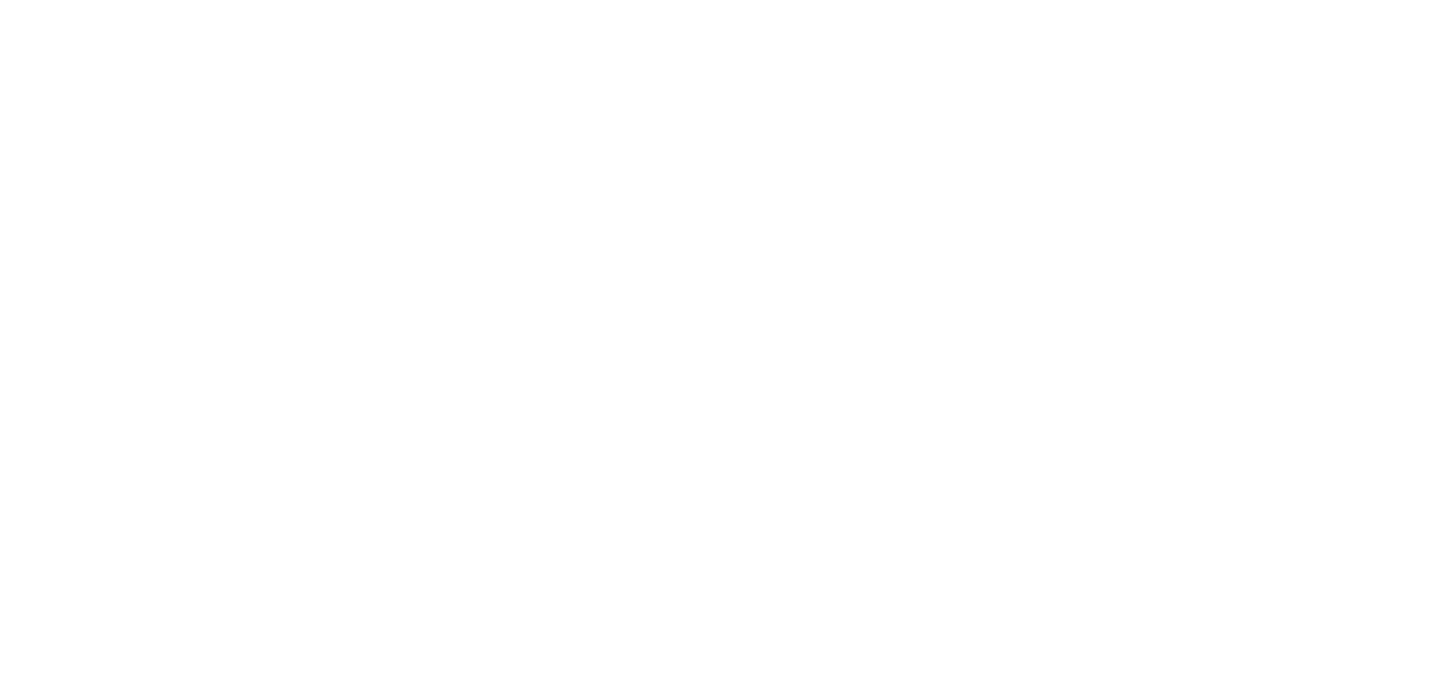 scroll, scrollTop: 0, scrollLeft: 0, axis: both 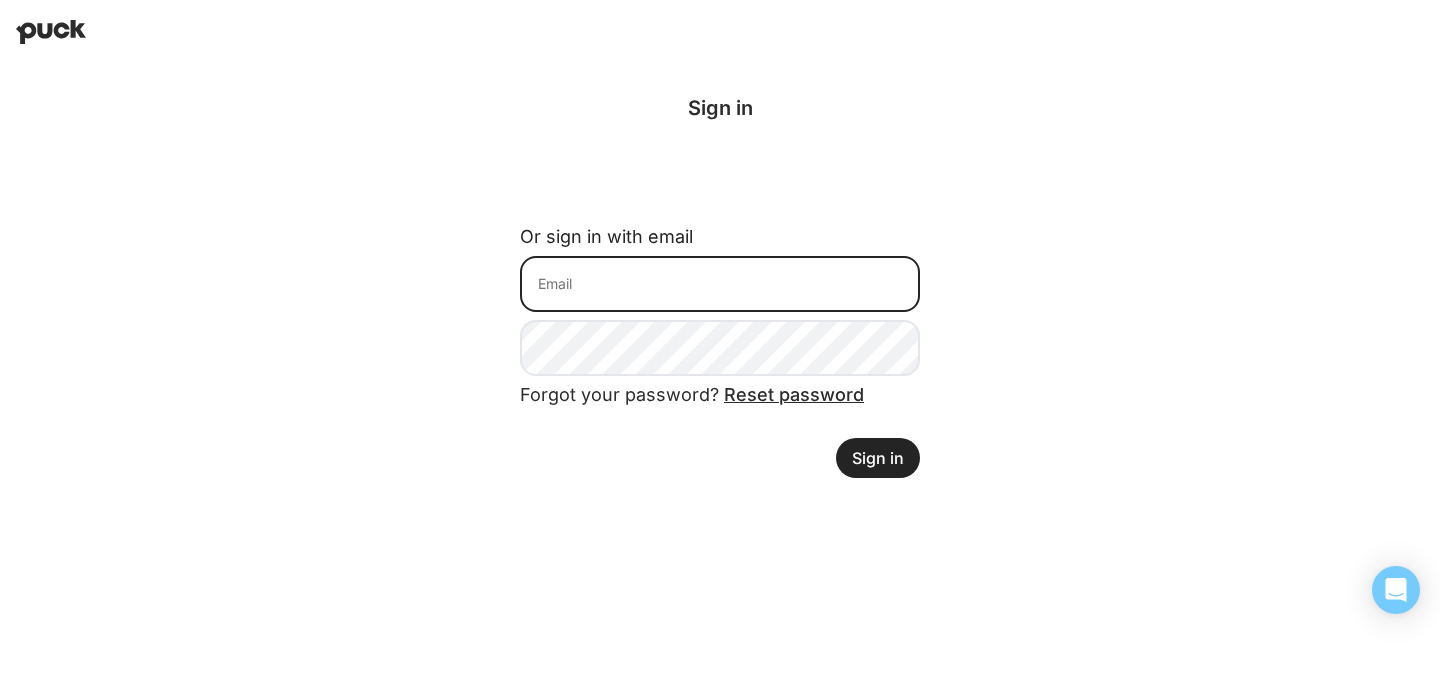click at bounding box center [720, 284] 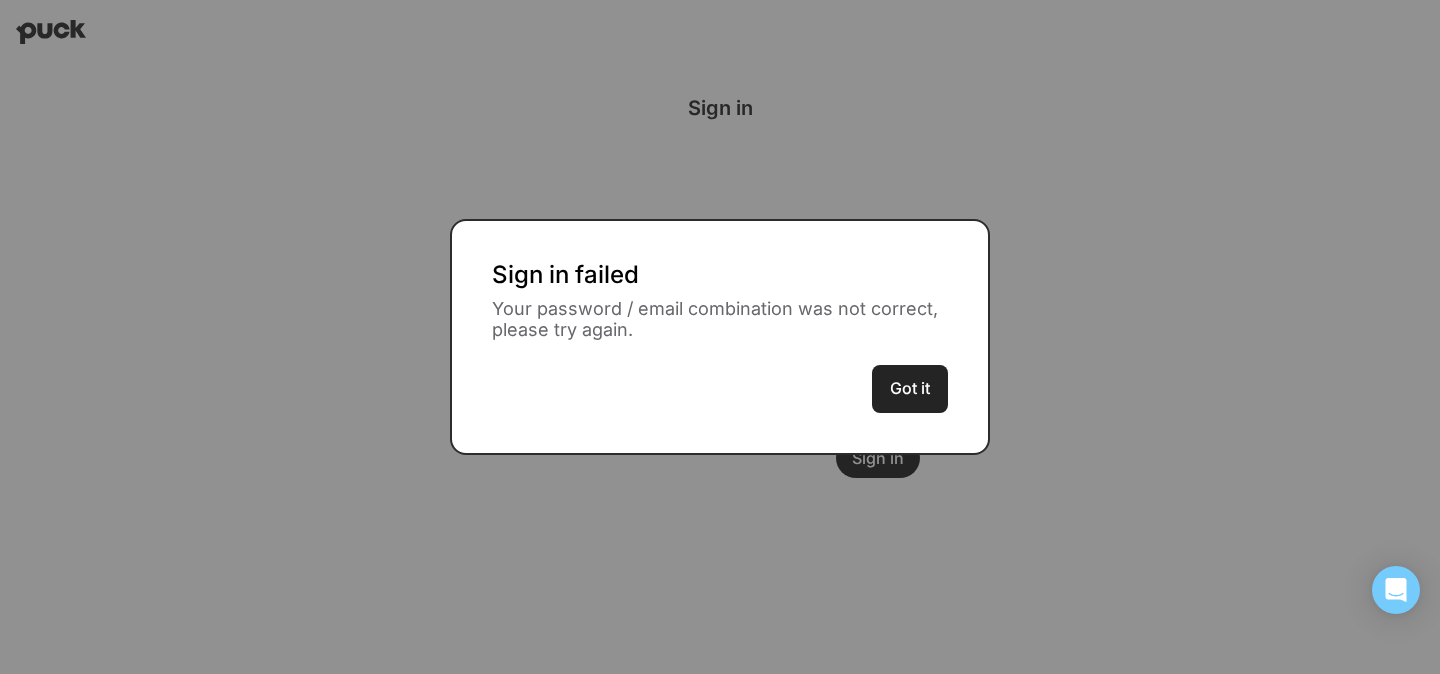 click on "Got it" at bounding box center [910, 389] 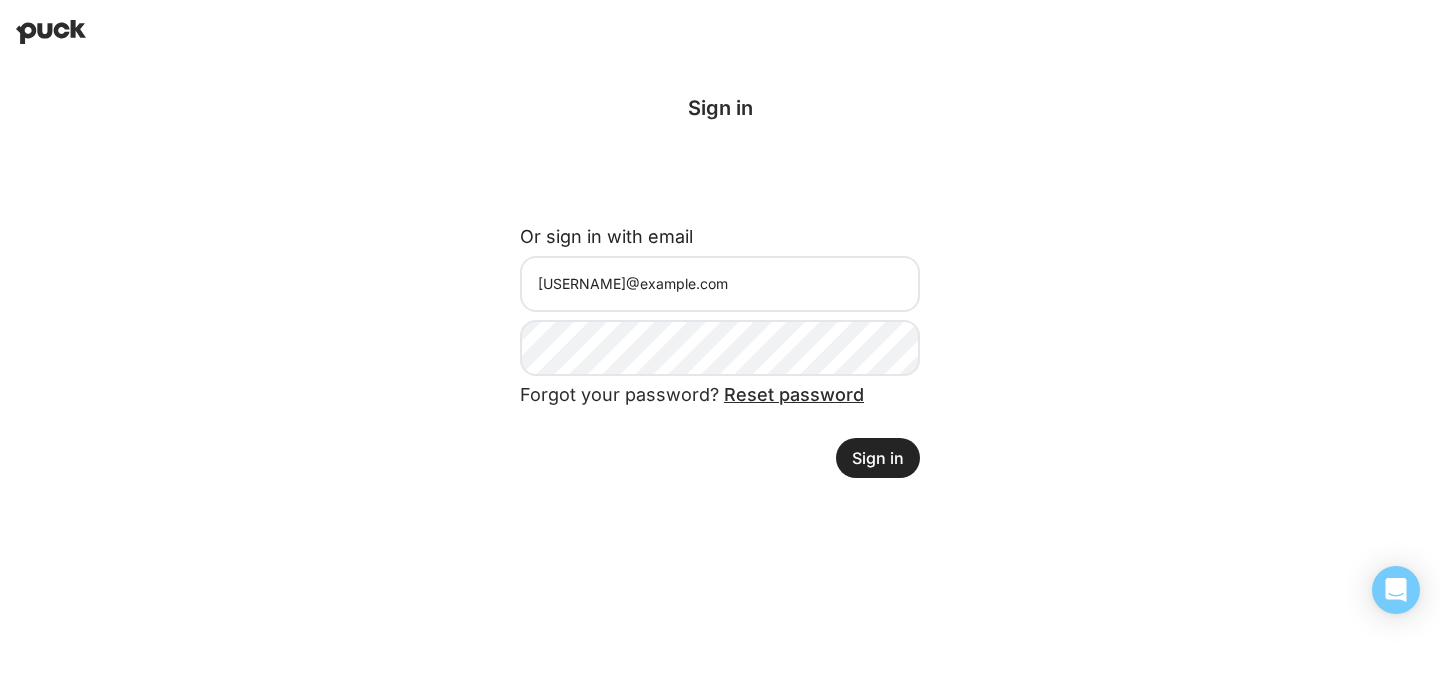 click on "Forgot your password?   Reset password" at bounding box center [720, 407] 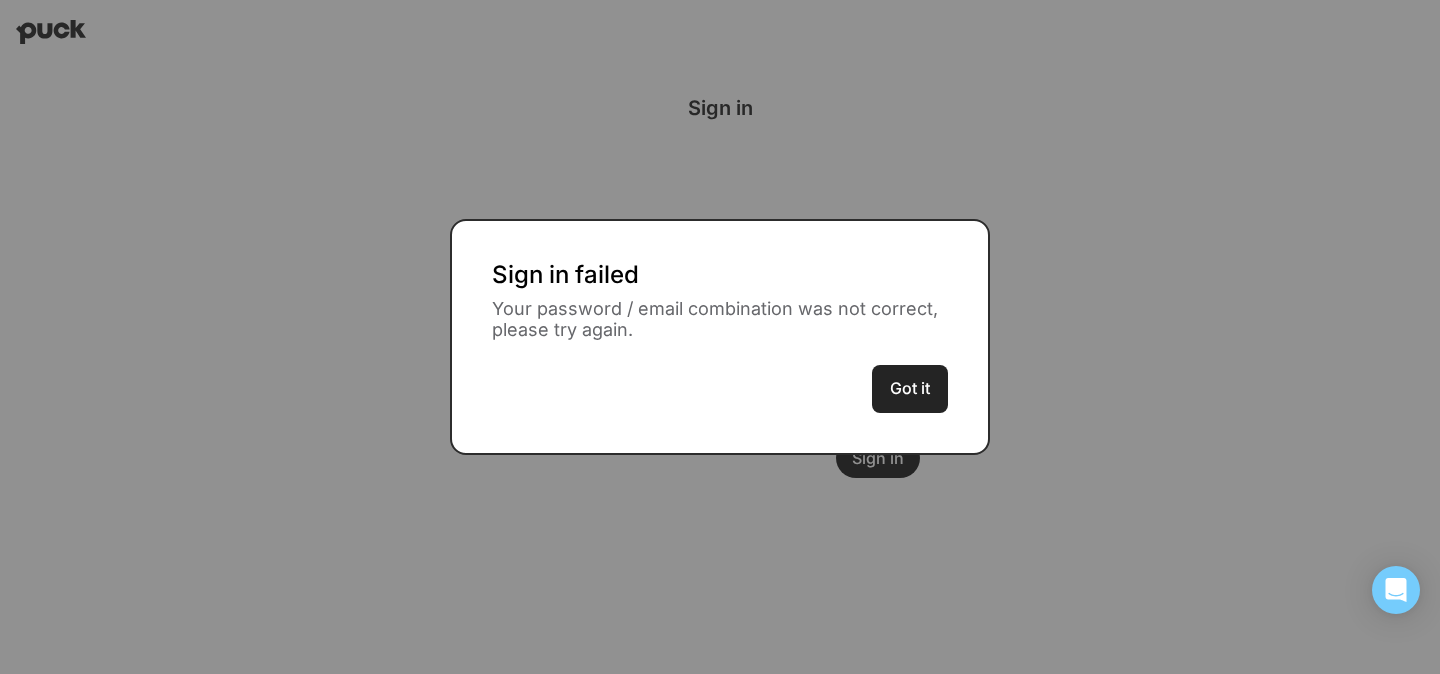 click on "Got it" at bounding box center (910, 389) 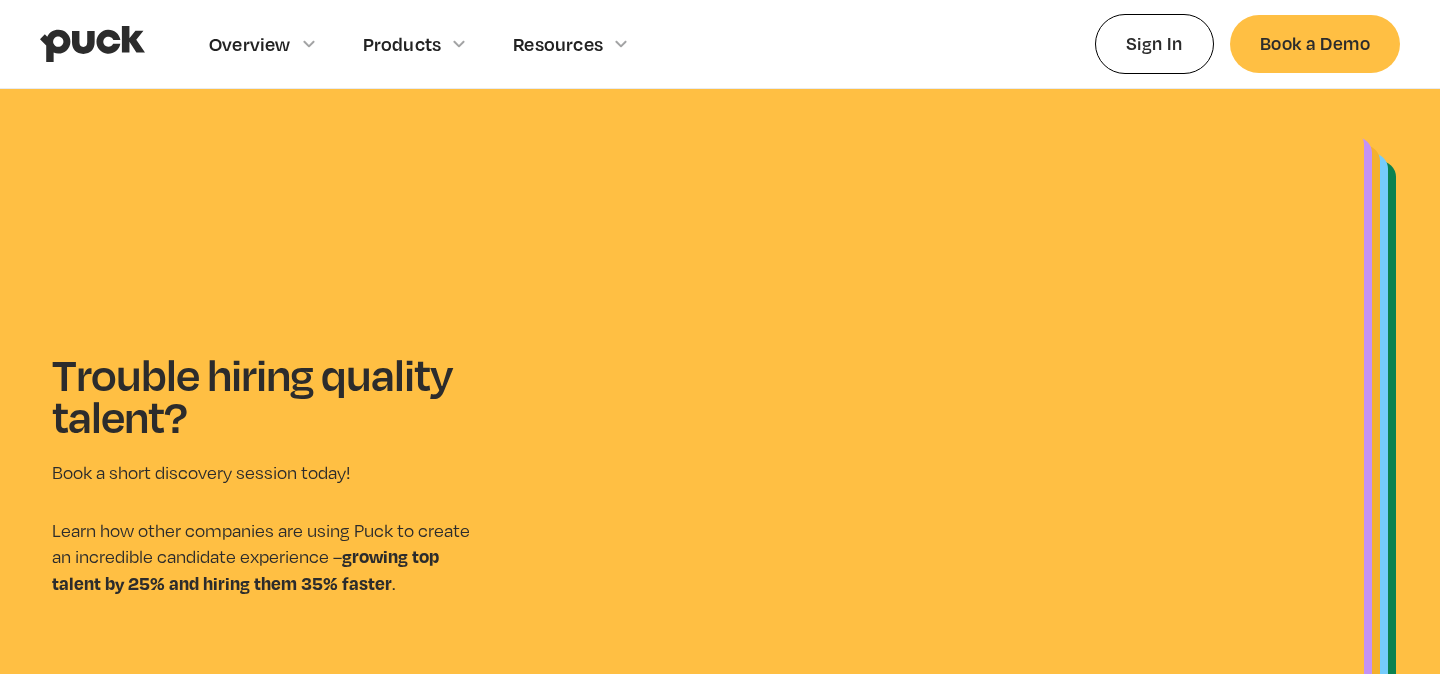 scroll, scrollTop: 0, scrollLeft: 0, axis: both 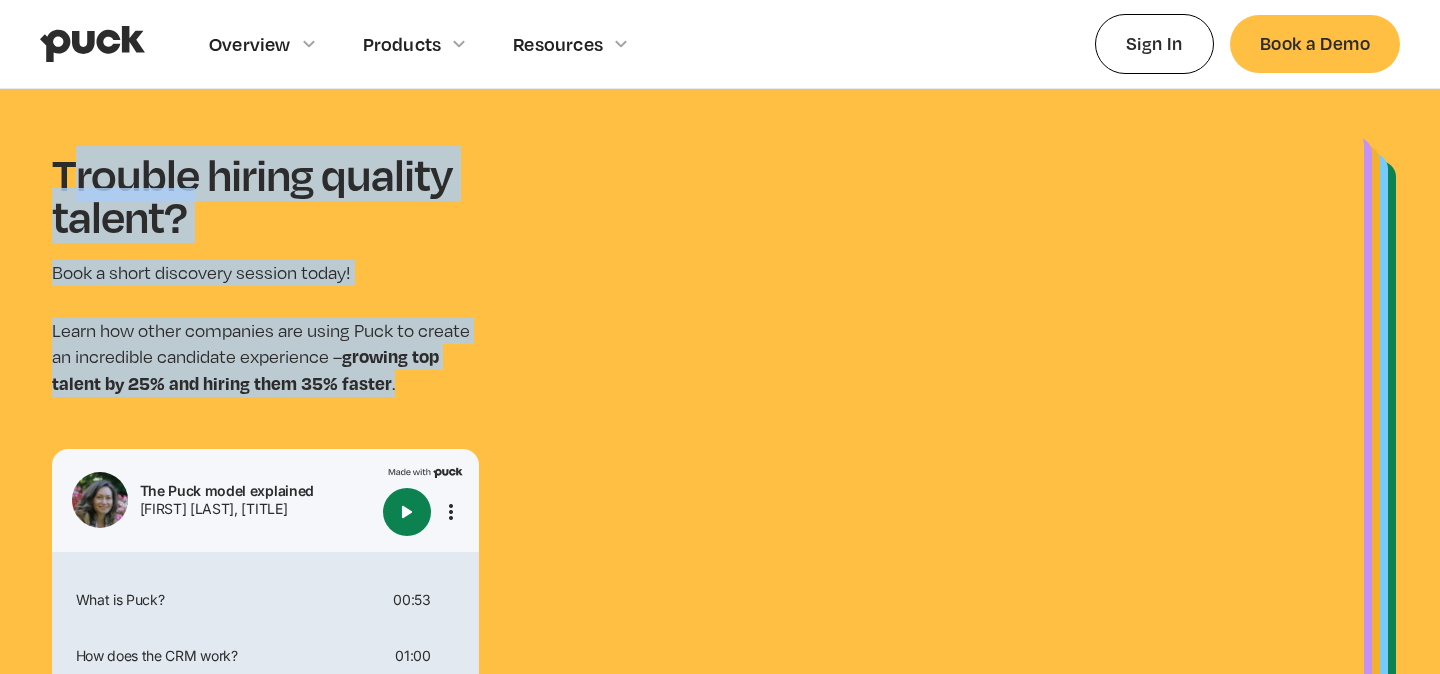 drag, startPoint x: 63, startPoint y: 161, endPoint x: 455, endPoint y: 401, distance: 459.63464 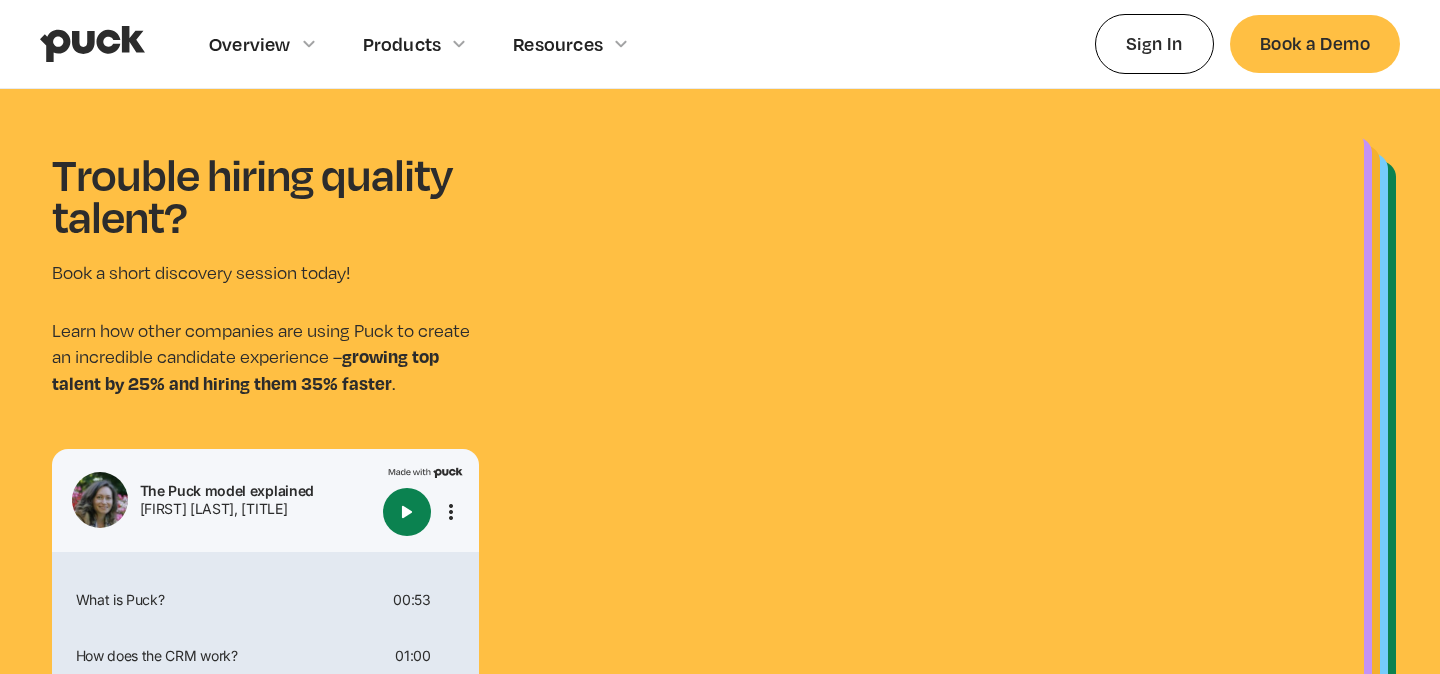 click on "Trouble hiring quality talent?" at bounding box center [265, 194] 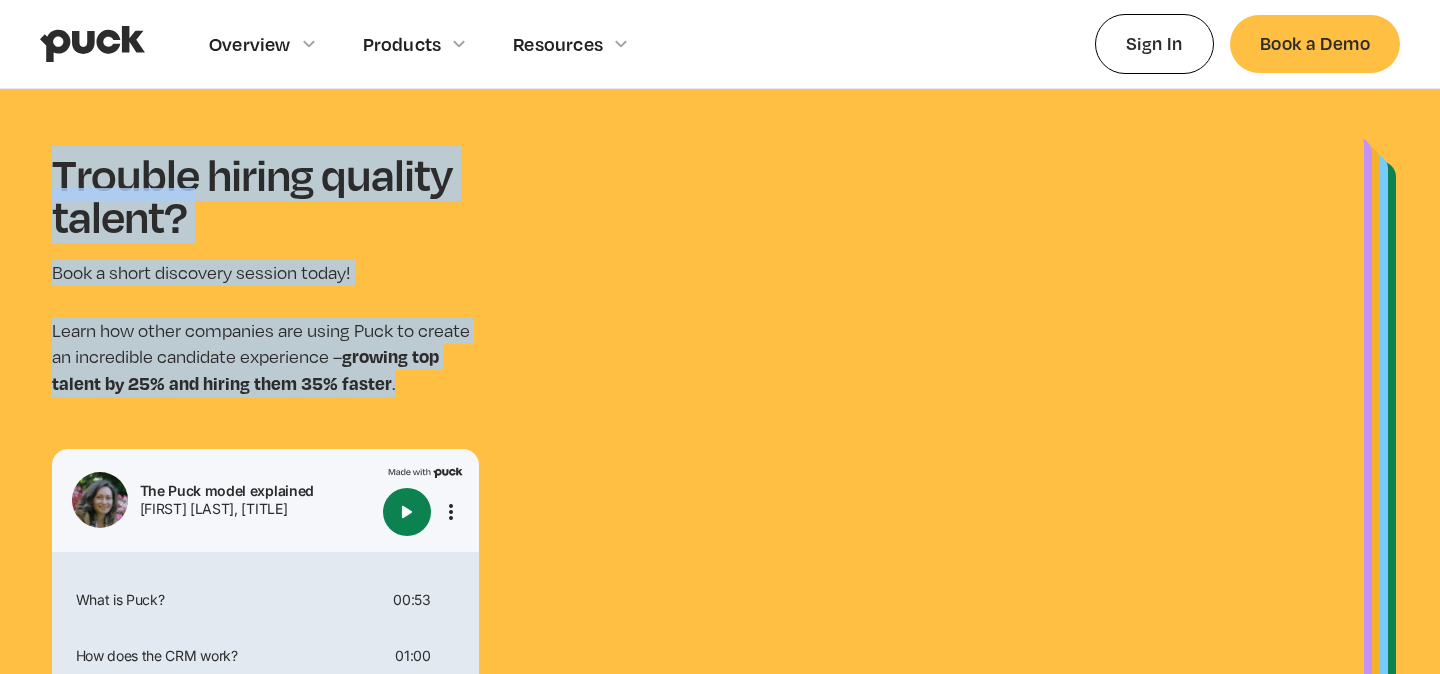 drag, startPoint x: 55, startPoint y: 169, endPoint x: 467, endPoint y: 409, distance: 476.80603 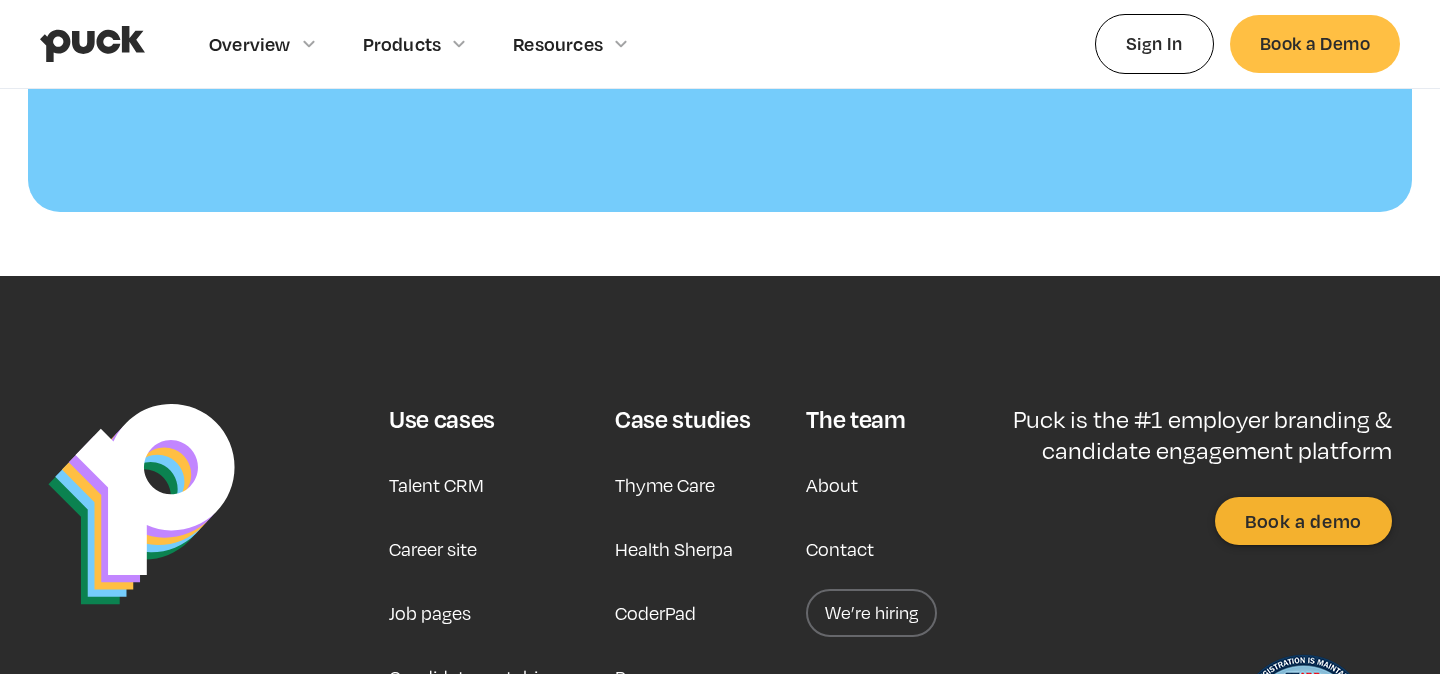 scroll, scrollTop: 2234, scrollLeft: 0, axis: vertical 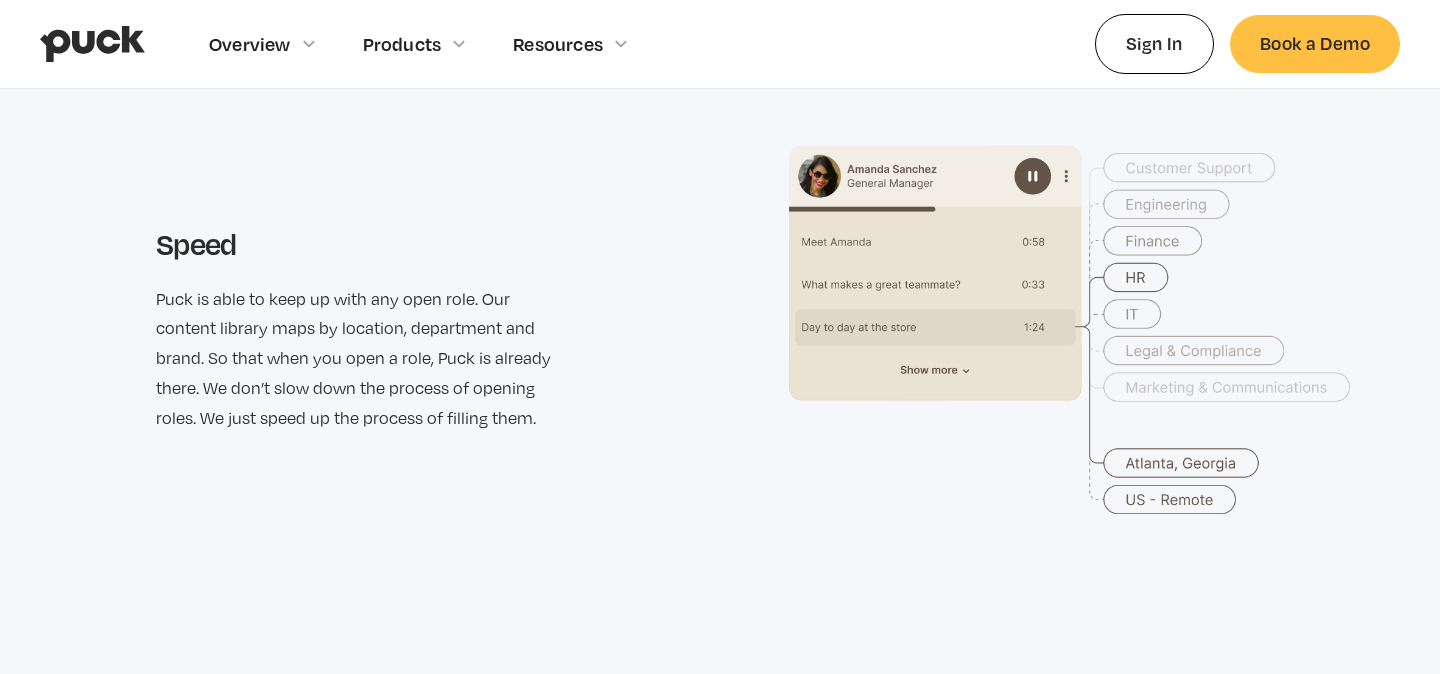 click at bounding box center (1076, 329) 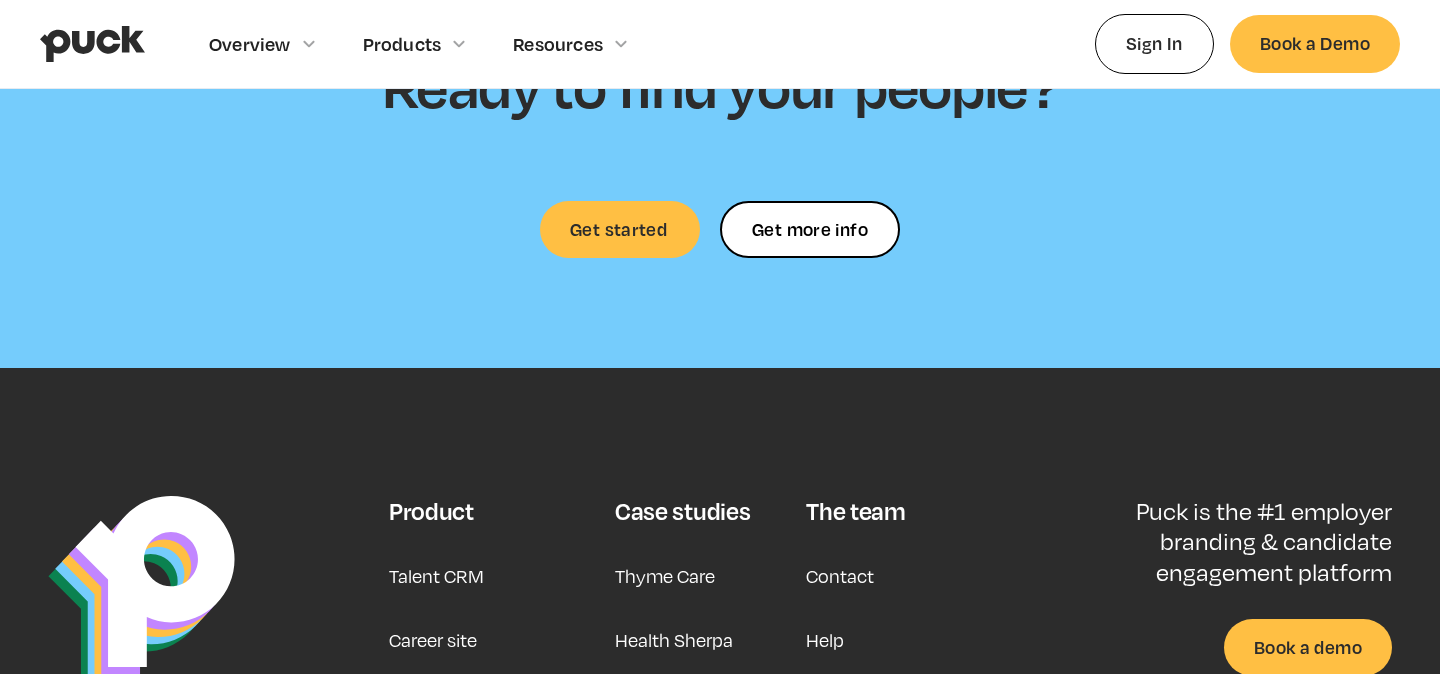 scroll, scrollTop: 6467, scrollLeft: 0, axis: vertical 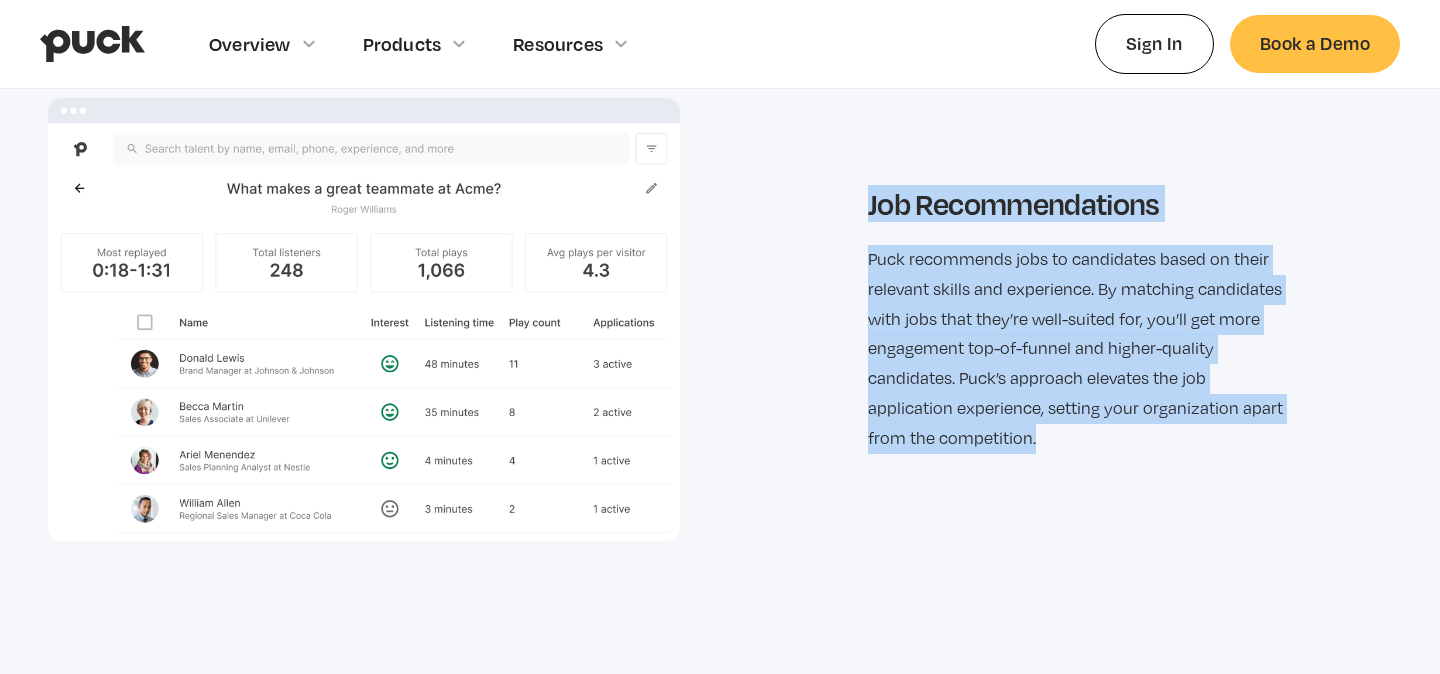 drag, startPoint x: 868, startPoint y: 186, endPoint x: 1131, endPoint y: 478, distance: 392.97964 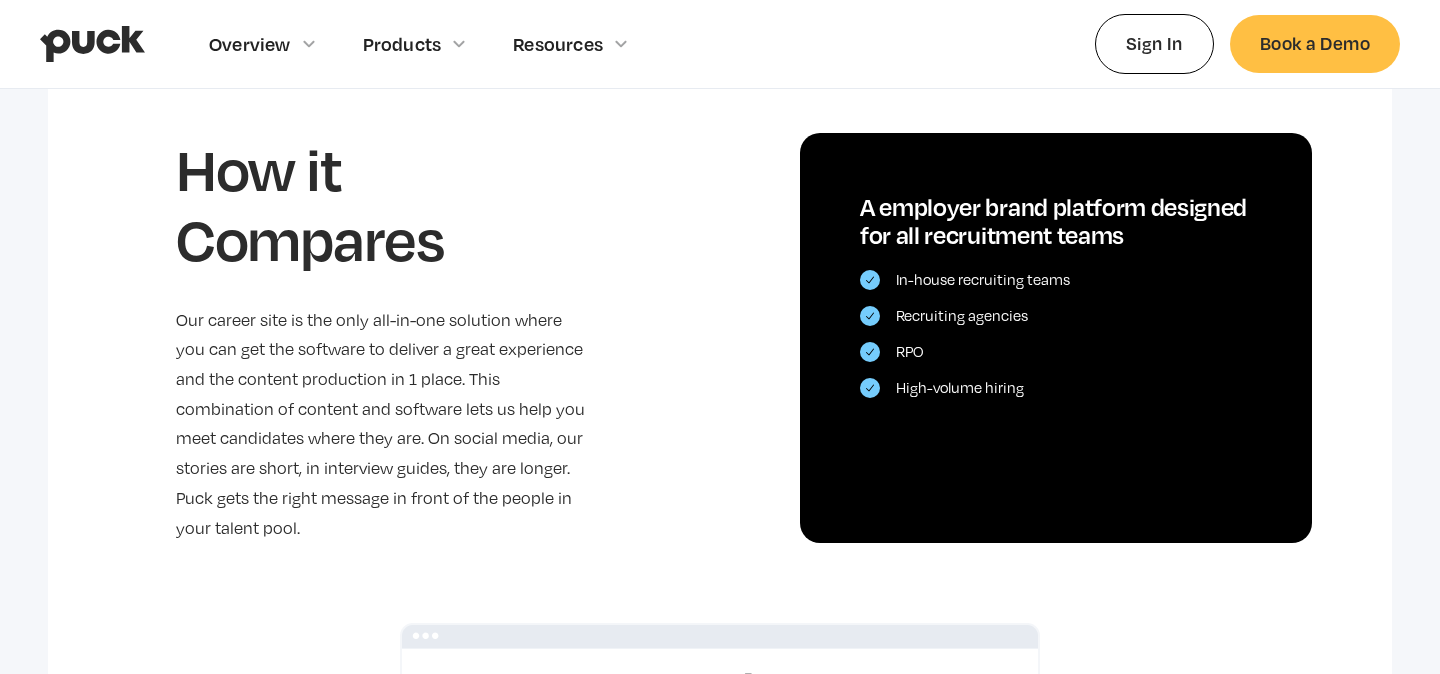 scroll, scrollTop: 4569, scrollLeft: 0, axis: vertical 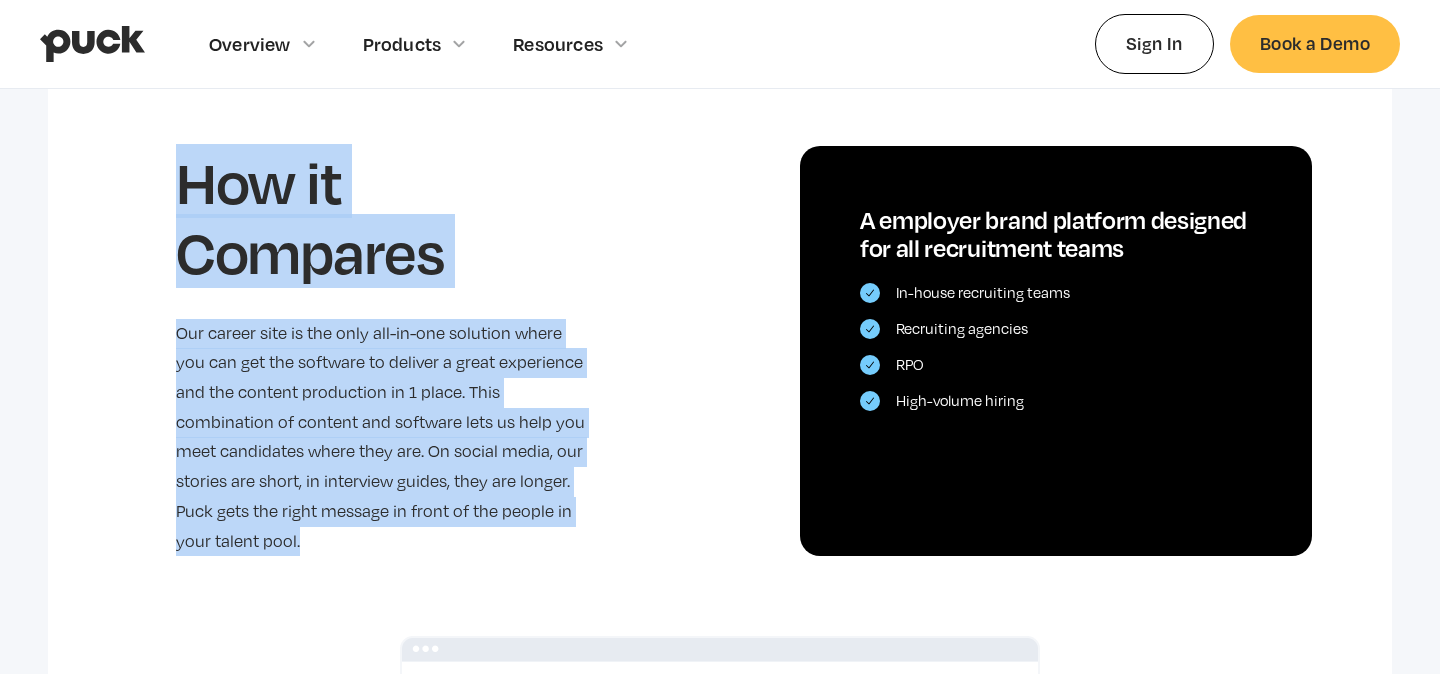 drag, startPoint x: 169, startPoint y: 182, endPoint x: 610, endPoint y: 507, distance: 547.81934 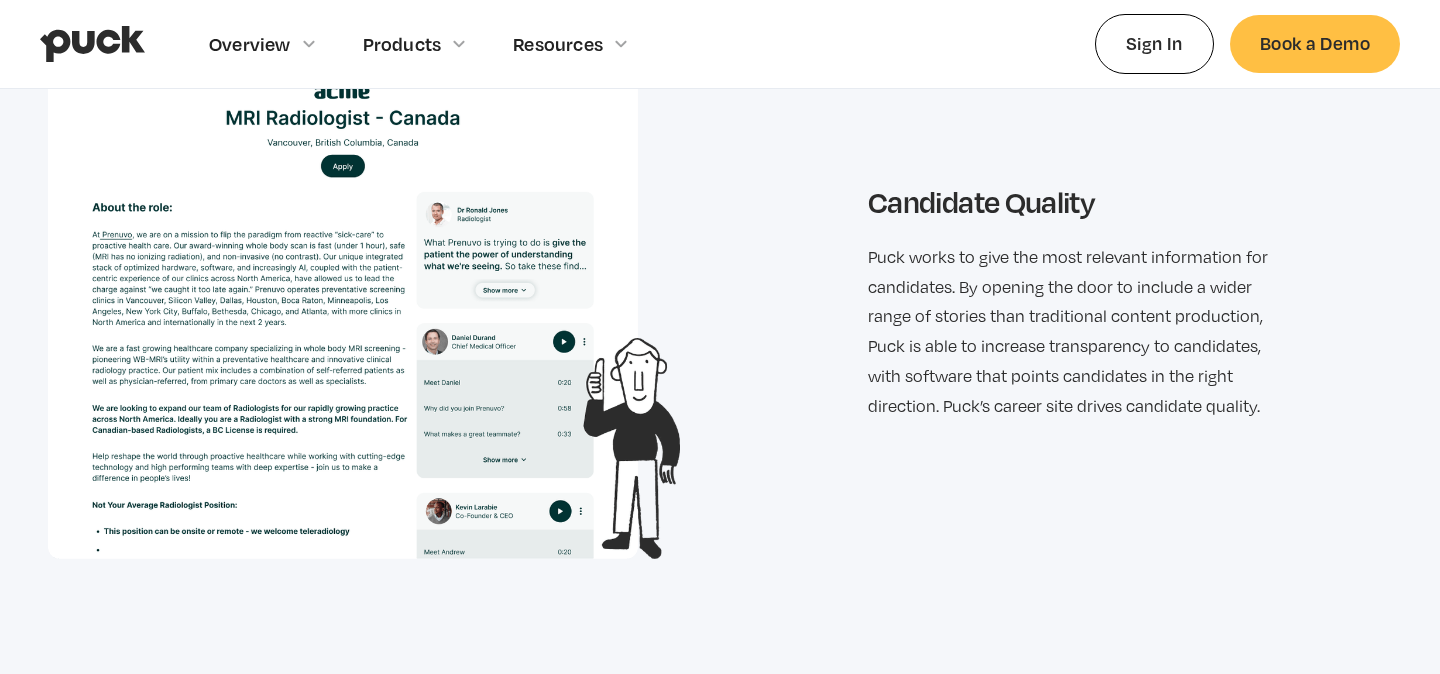 scroll, scrollTop: 2521, scrollLeft: 0, axis: vertical 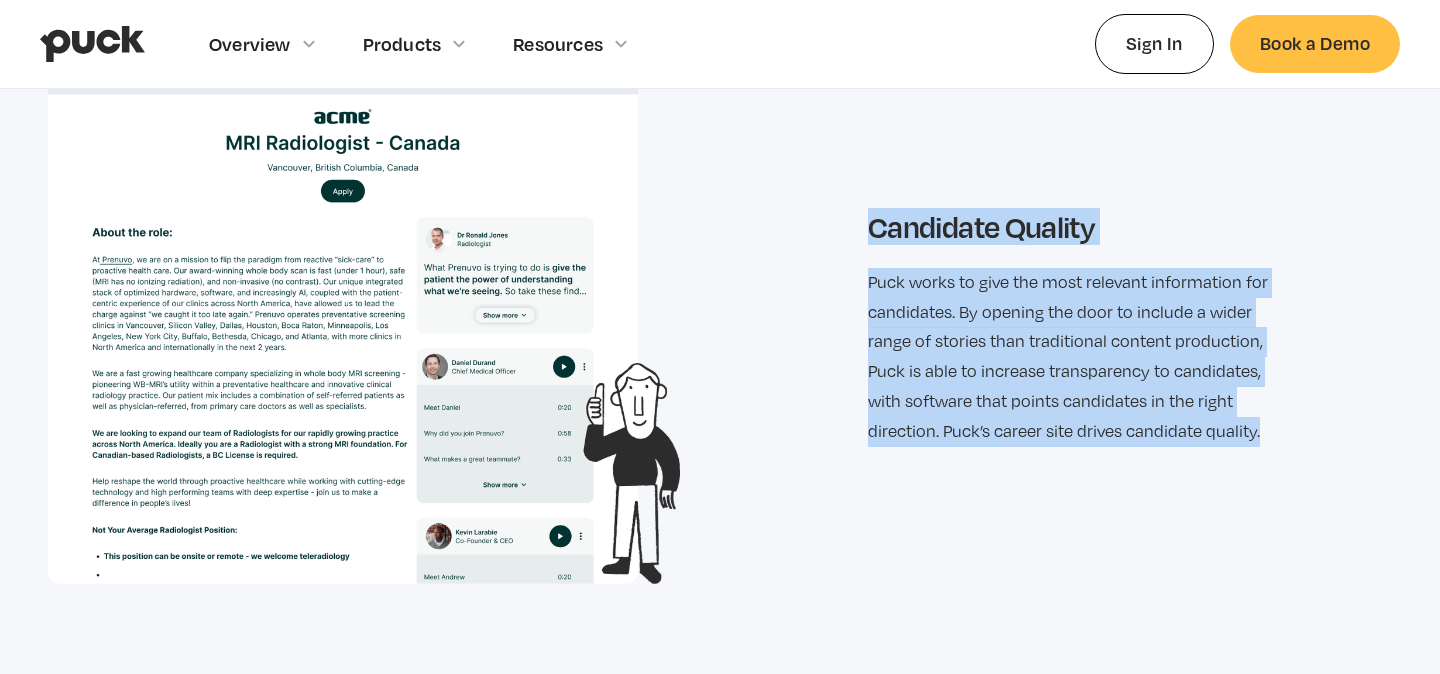 drag, startPoint x: 857, startPoint y: 207, endPoint x: 1365, endPoint y: 530, distance: 601.99084 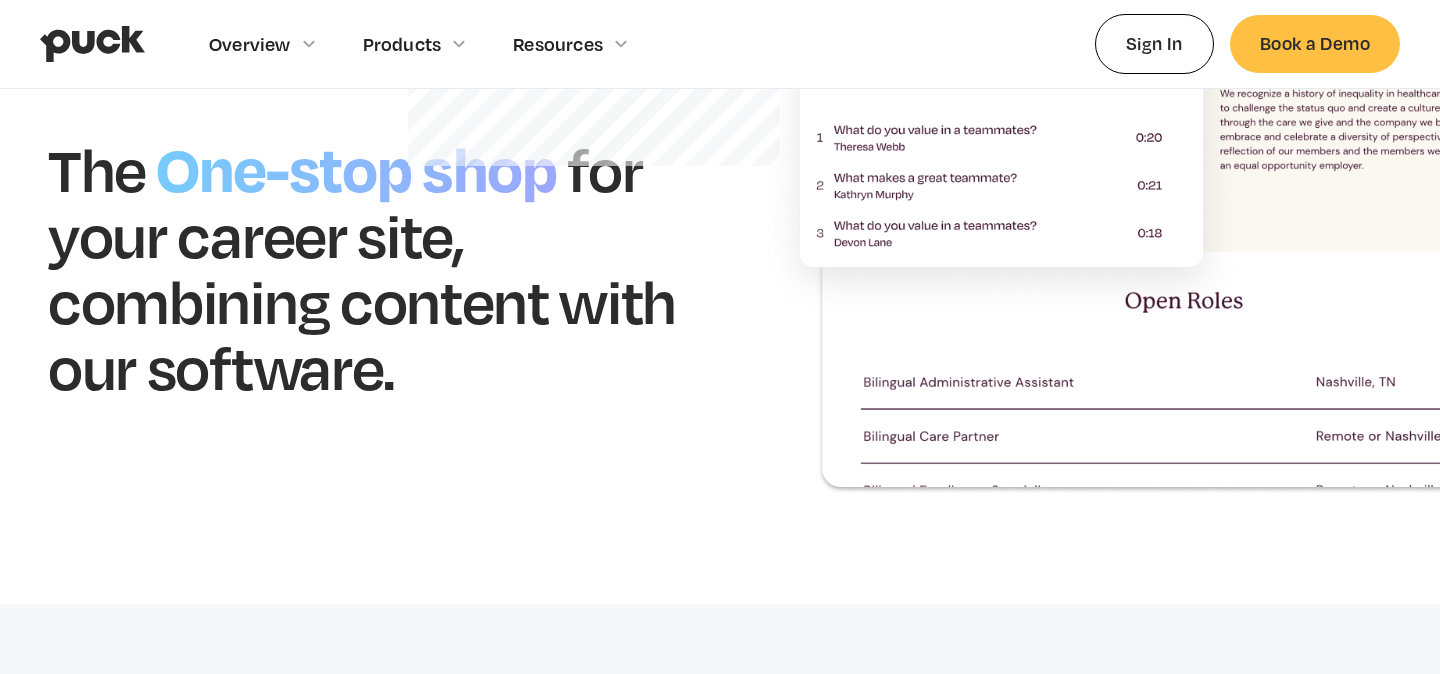 scroll, scrollTop: 0, scrollLeft: 0, axis: both 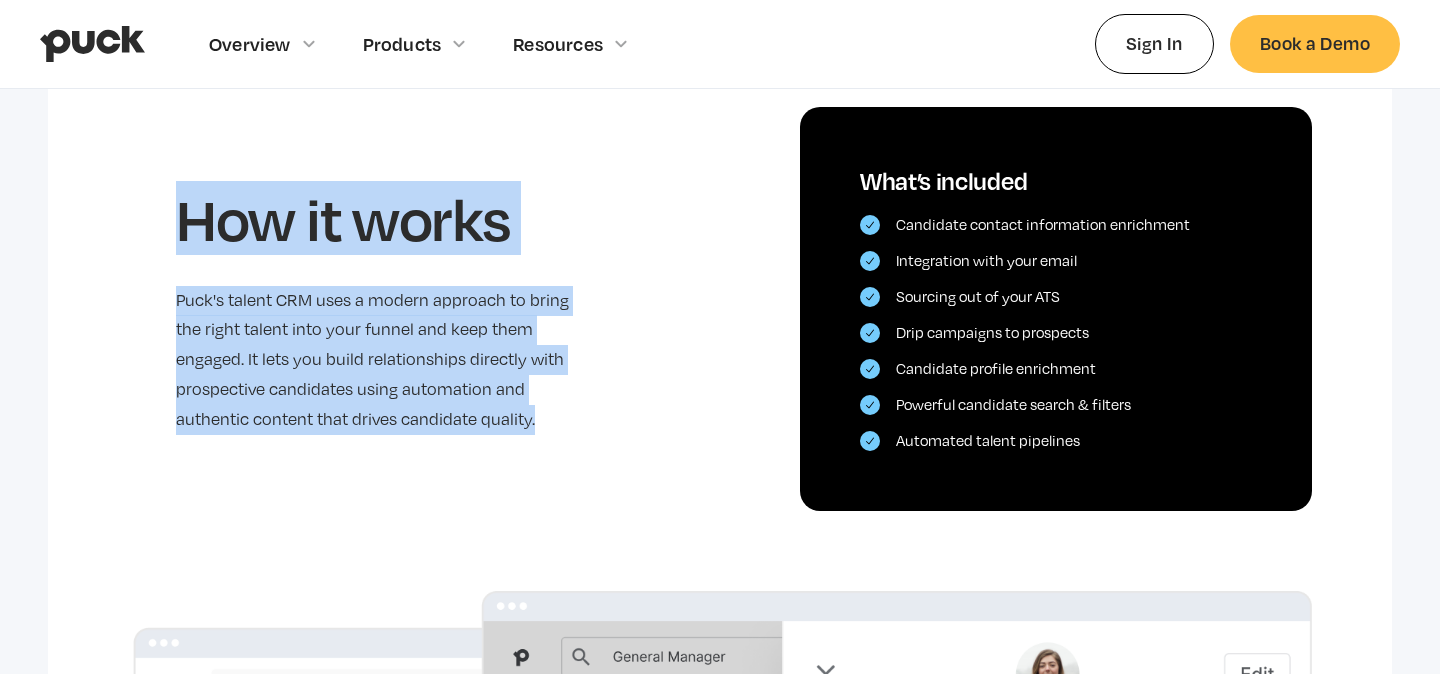 drag, startPoint x: 183, startPoint y: 212, endPoint x: 445, endPoint y: 451, distance: 354.6336 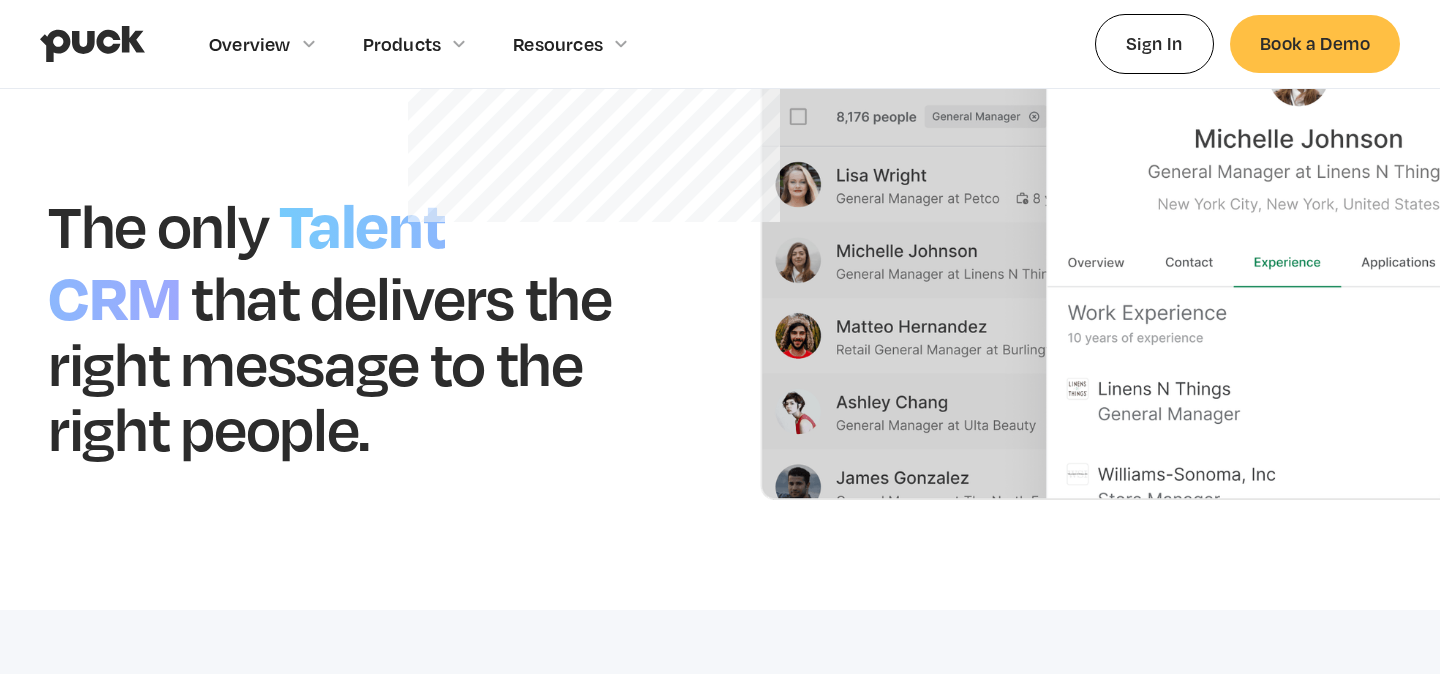 scroll, scrollTop: 0, scrollLeft: 0, axis: both 